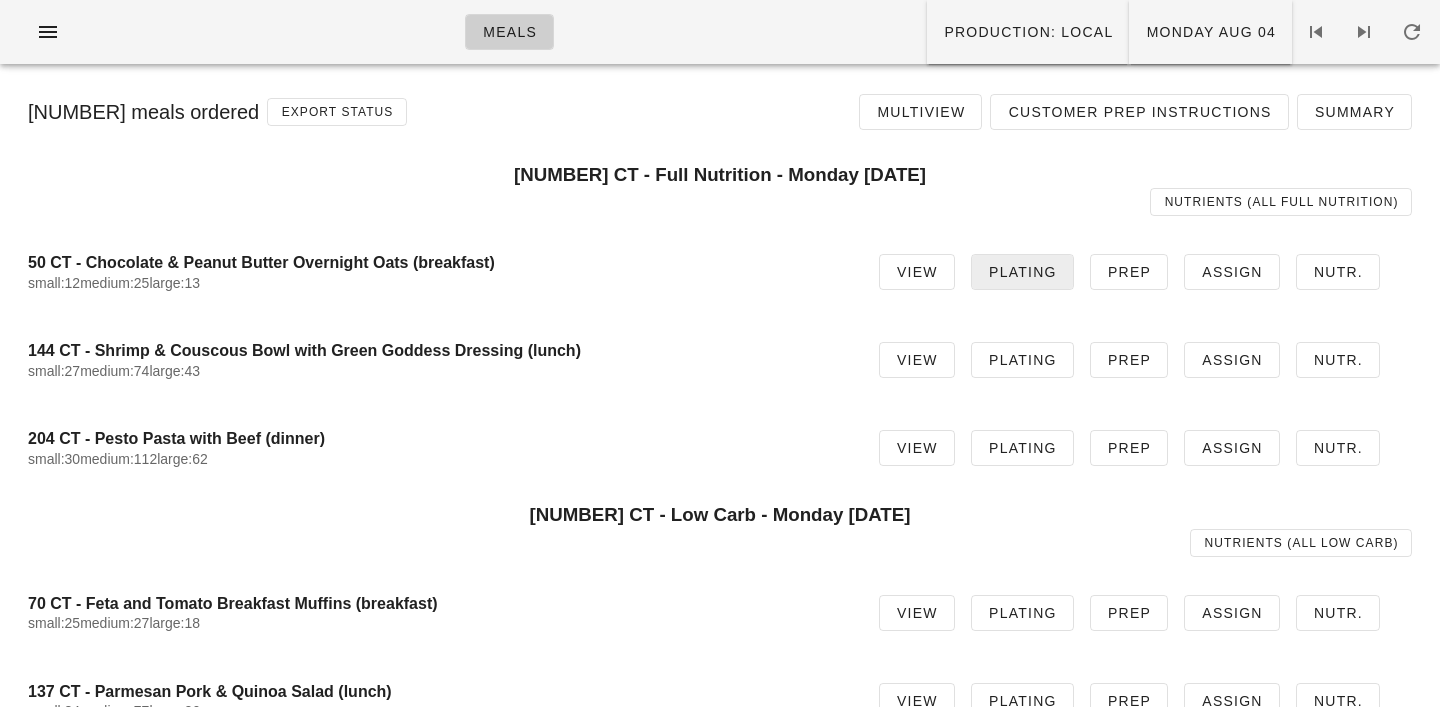 scroll, scrollTop: 0, scrollLeft: 0, axis: both 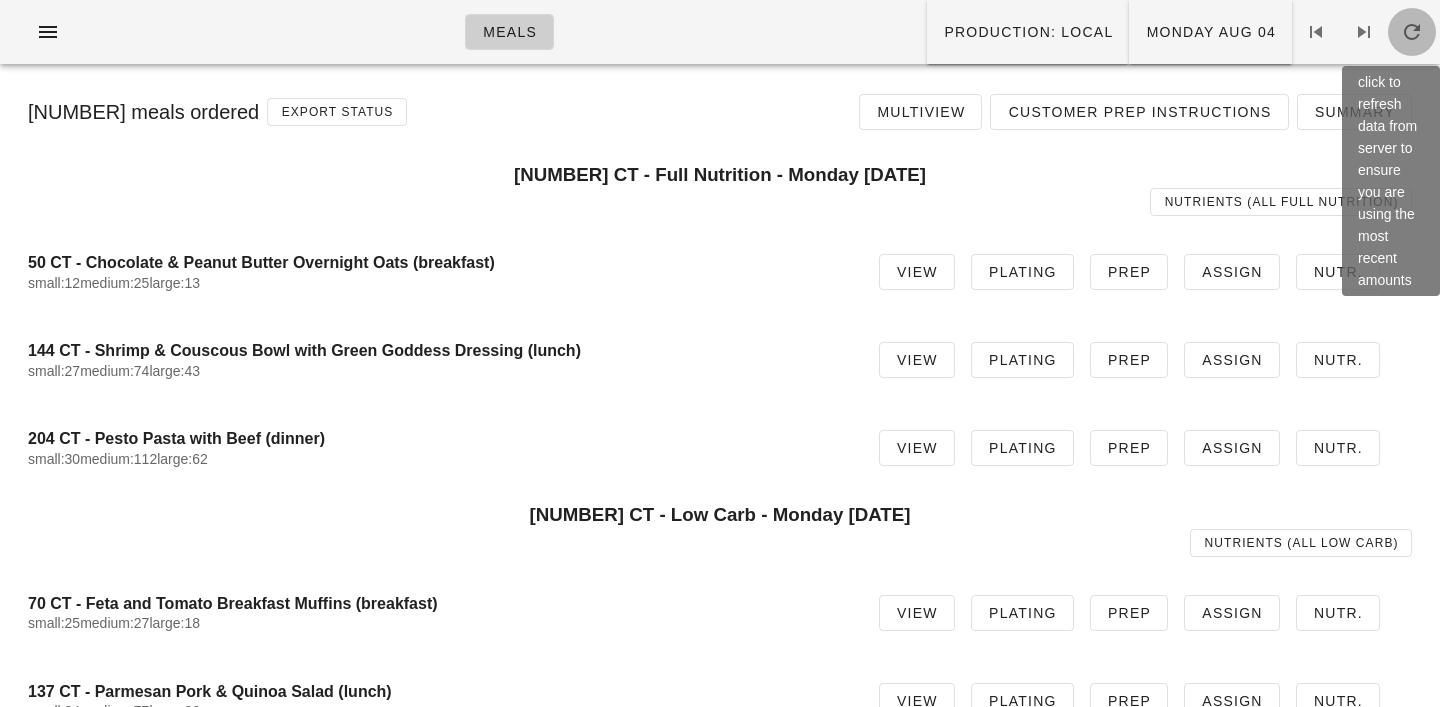 click at bounding box center (1412, 32) 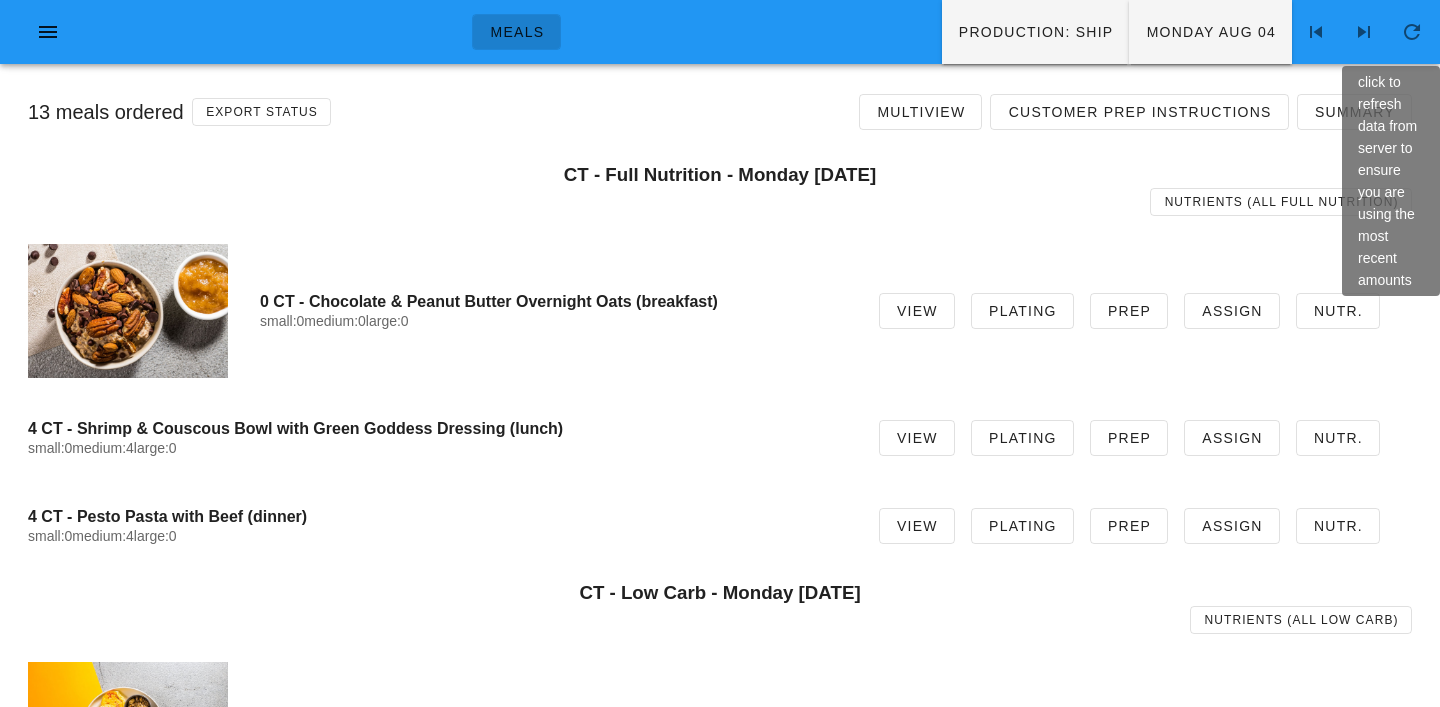 scroll, scrollTop: 0, scrollLeft: 0, axis: both 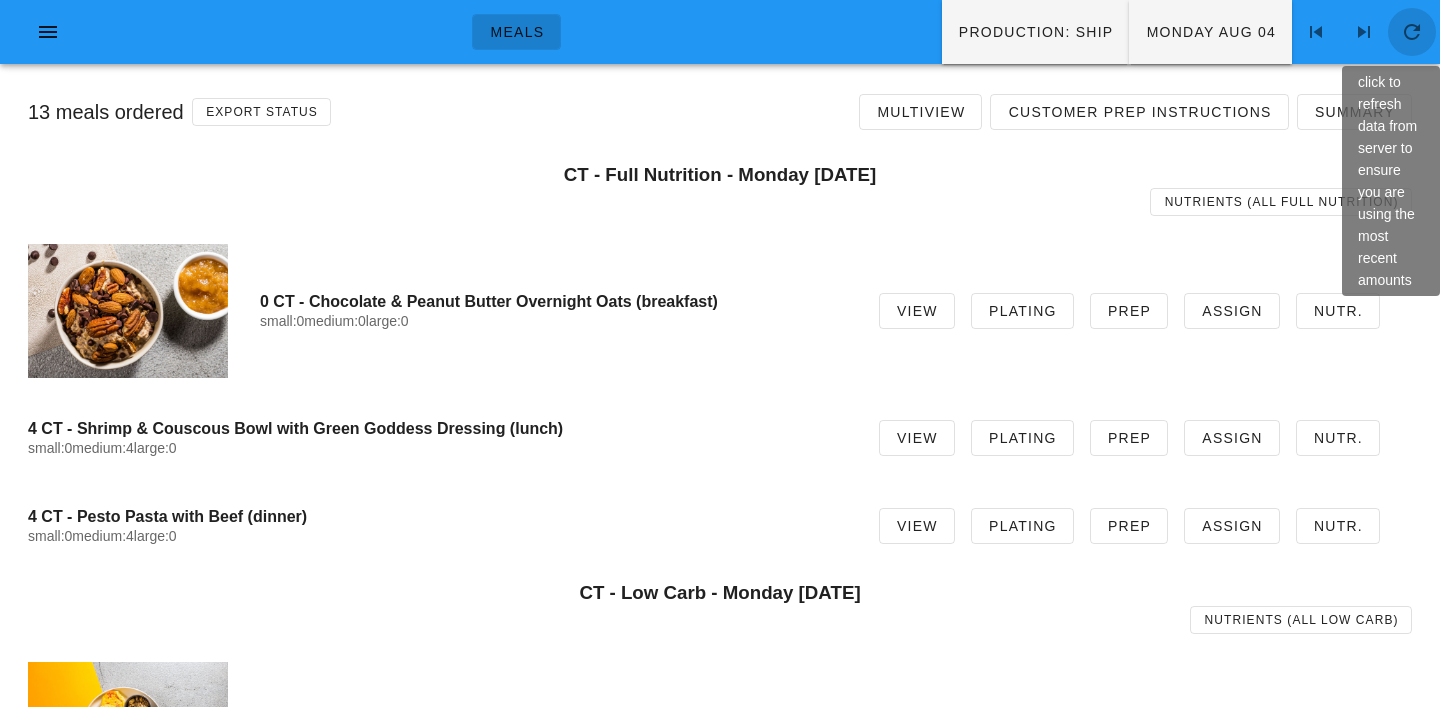 click at bounding box center [1412, 32] 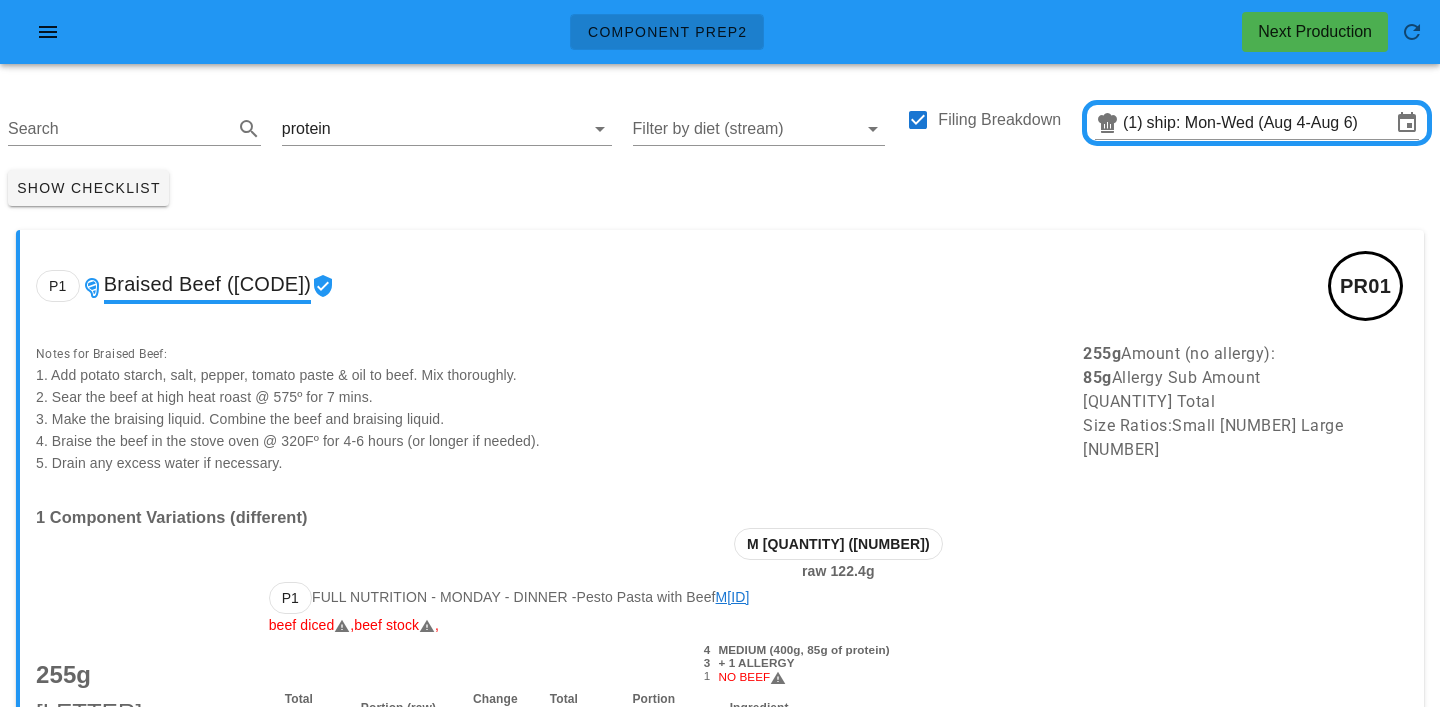 scroll, scrollTop: 0, scrollLeft: 0, axis: both 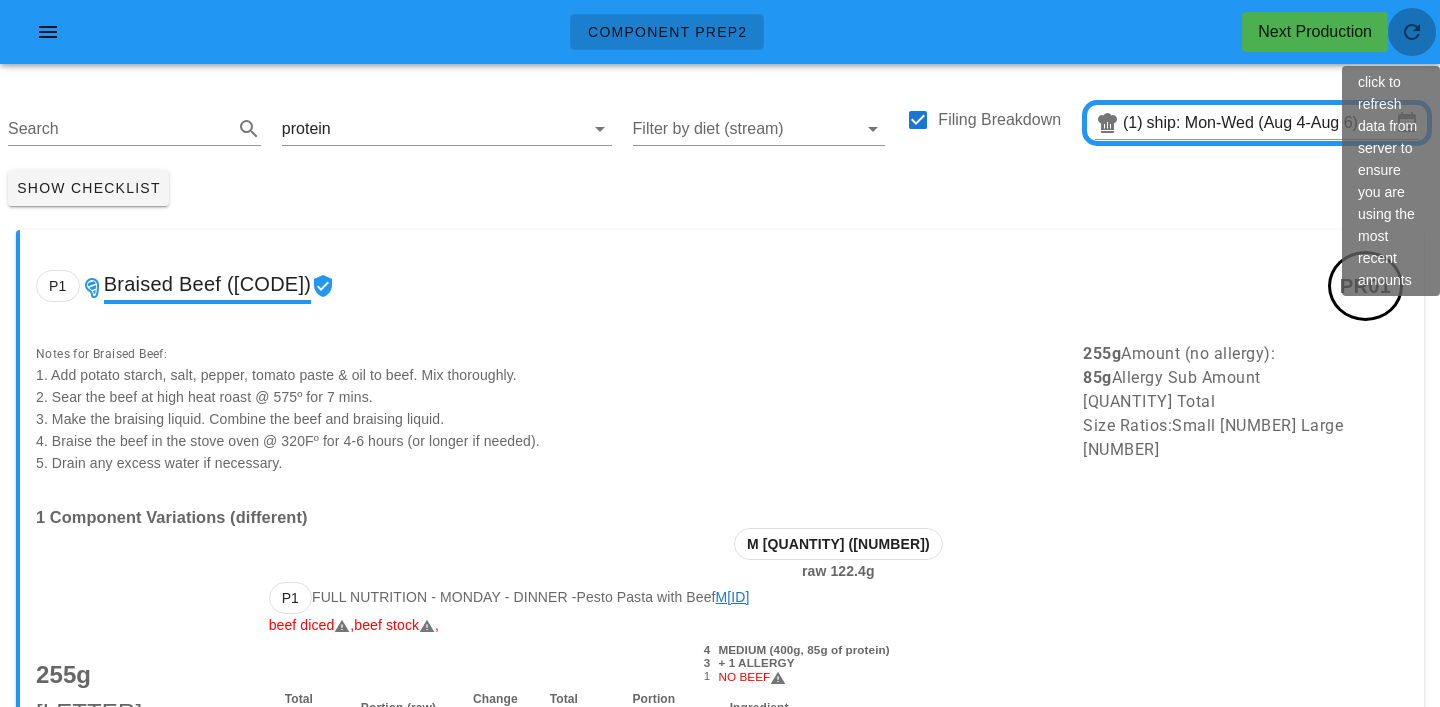 click at bounding box center (1412, 32) 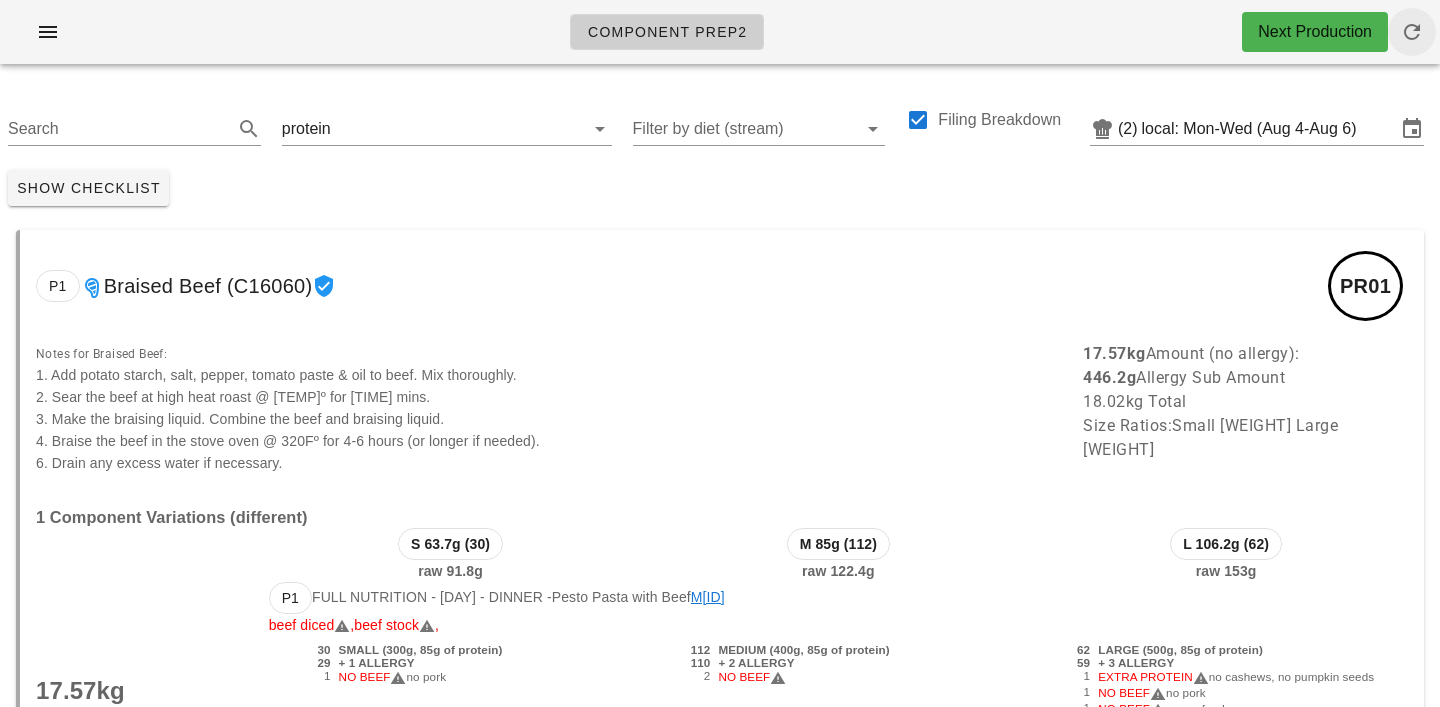 scroll, scrollTop: 0, scrollLeft: 0, axis: both 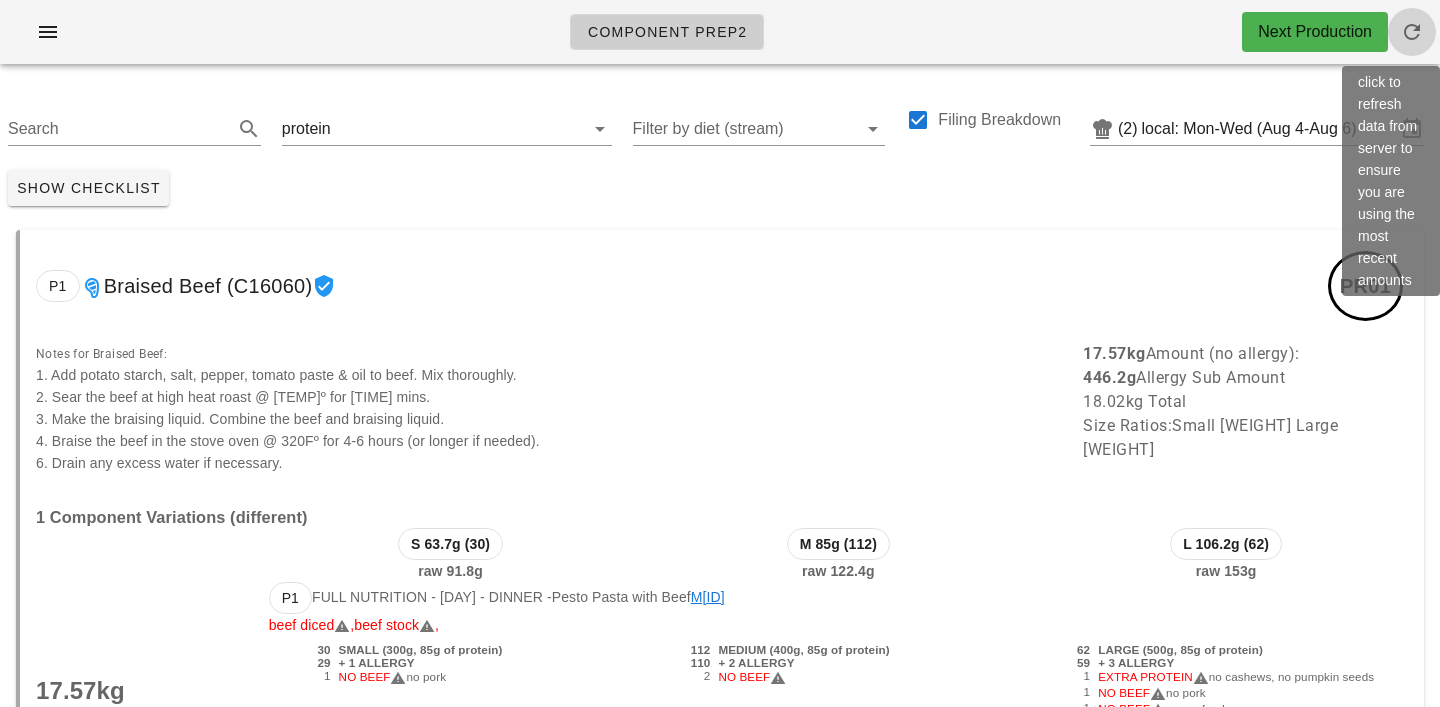 click at bounding box center (1412, 32) 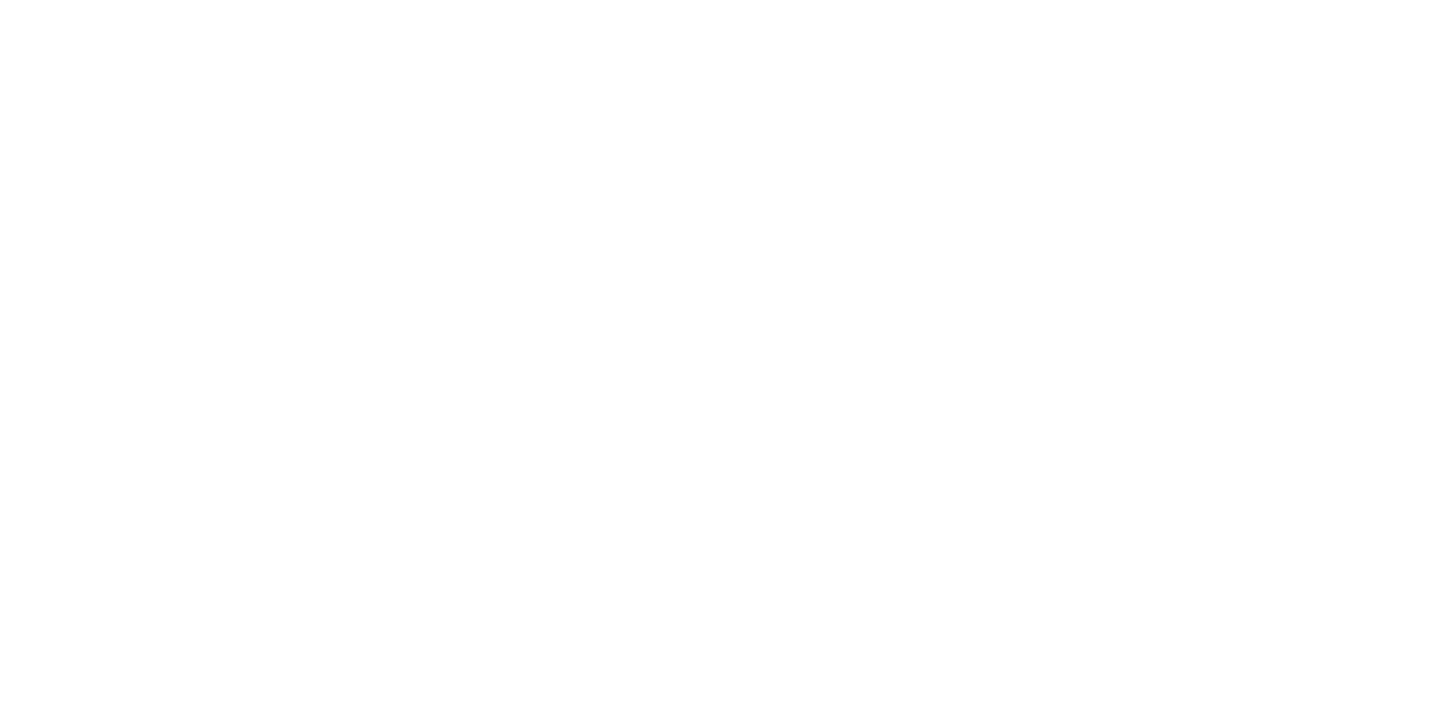 scroll, scrollTop: 0, scrollLeft: 0, axis: both 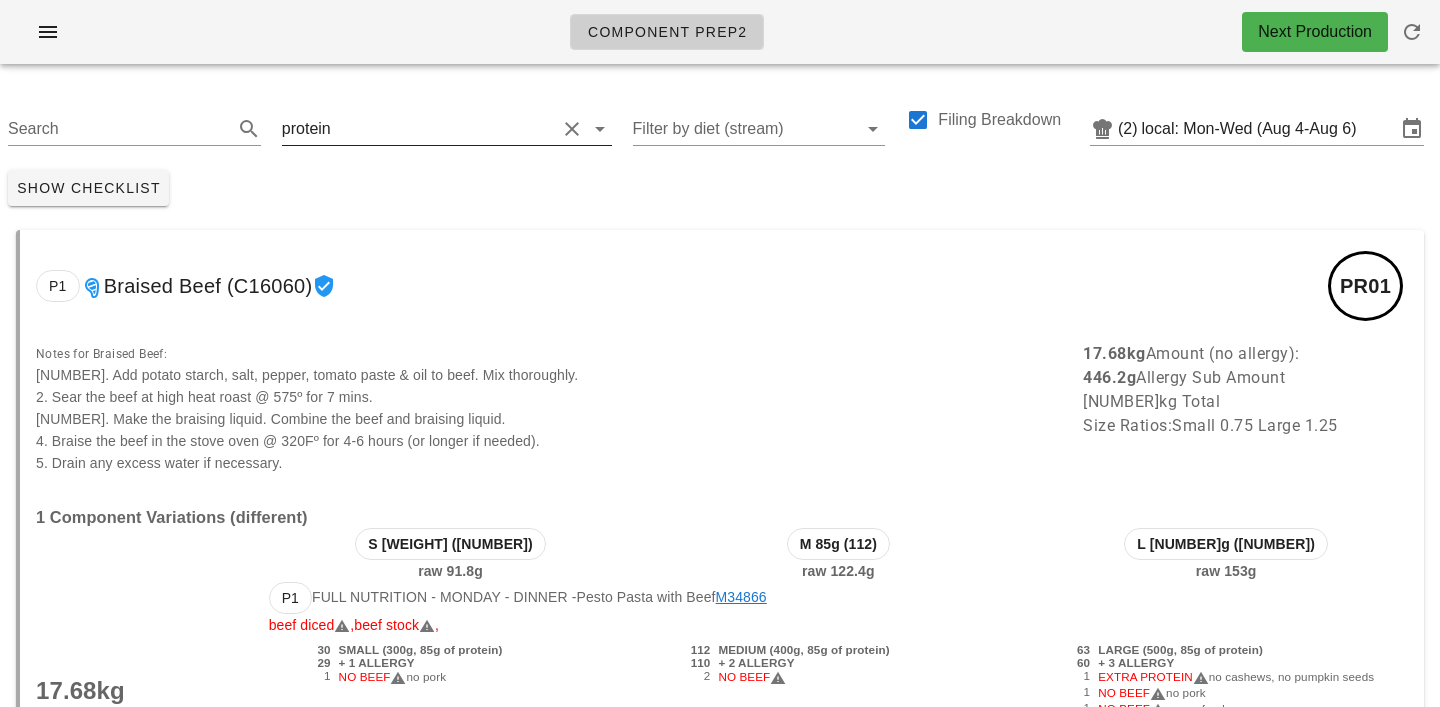 click at bounding box center (445, 129) 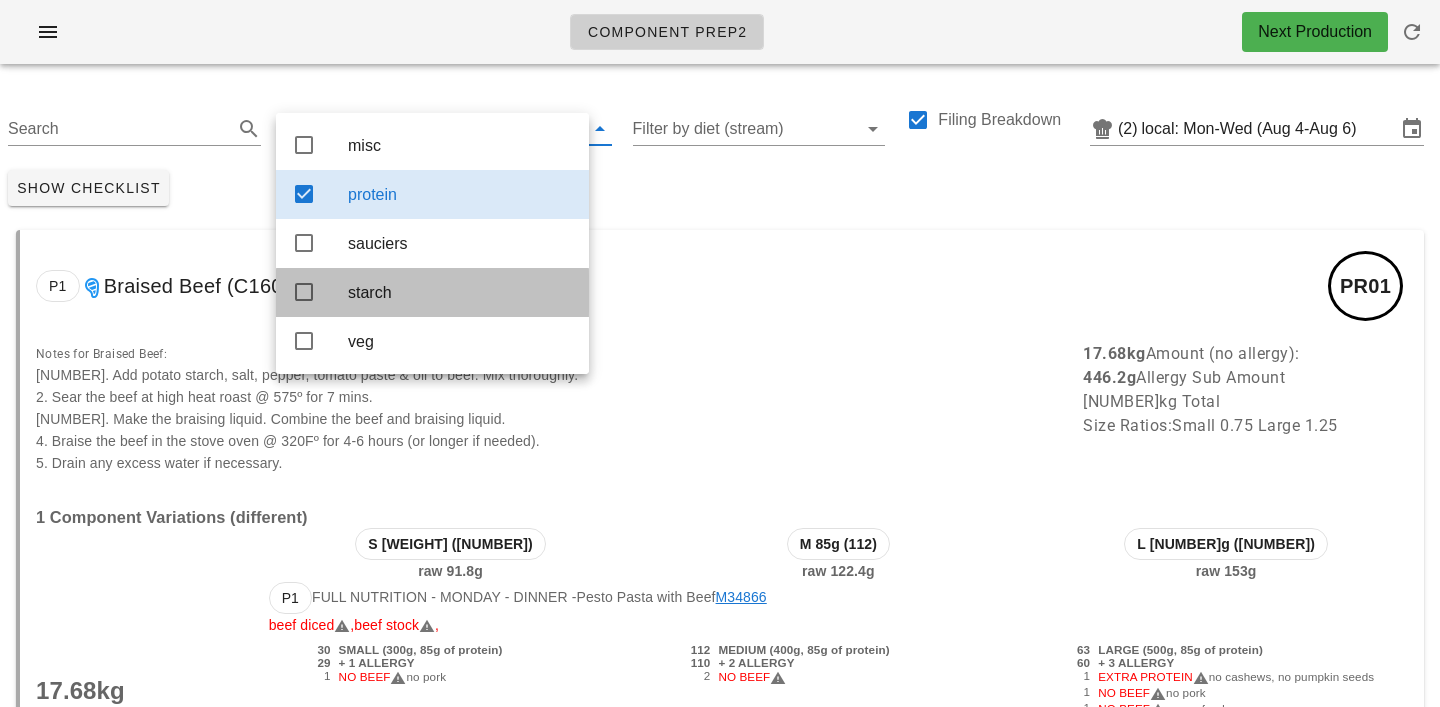 click on "starch" at bounding box center (460, 292) 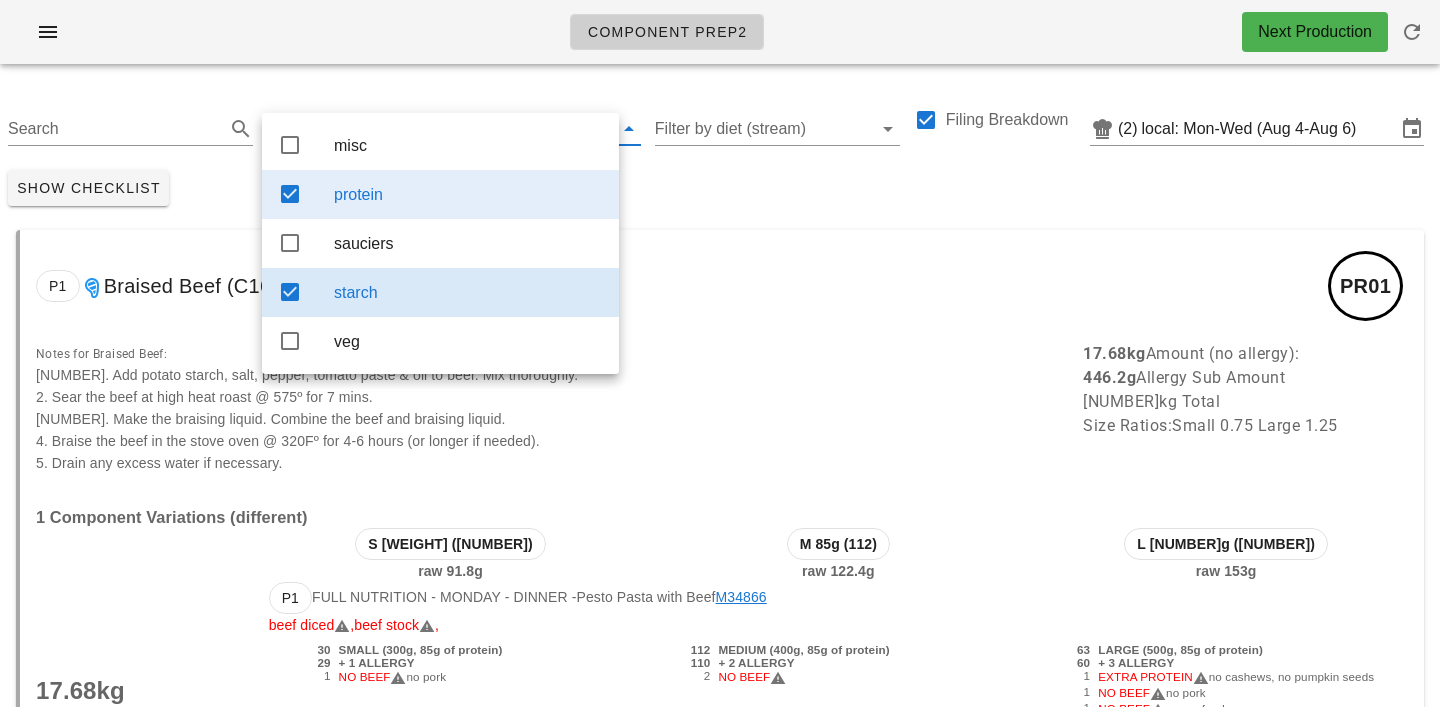 click on "protein" at bounding box center (468, 194) 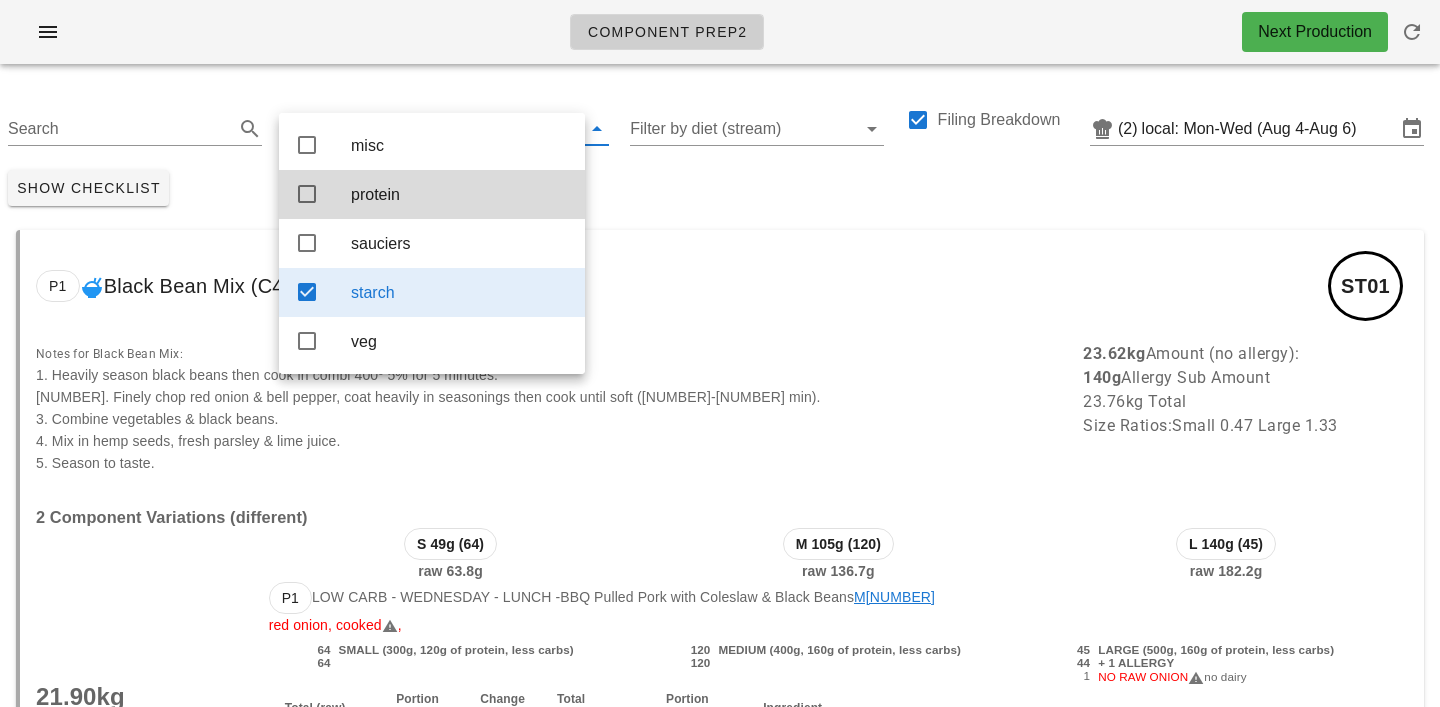 click on "Show Checklist" at bounding box center (720, 188) 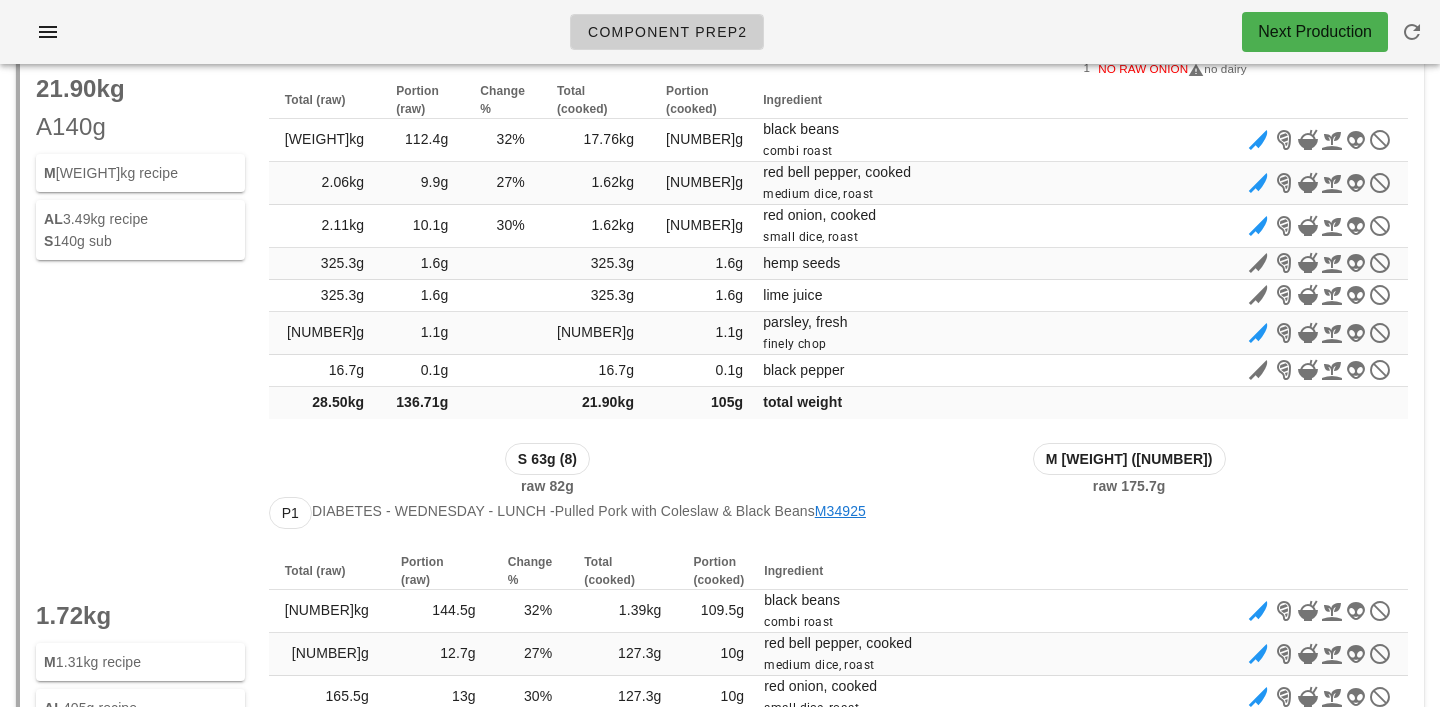 scroll, scrollTop: 0, scrollLeft: 0, axis: both 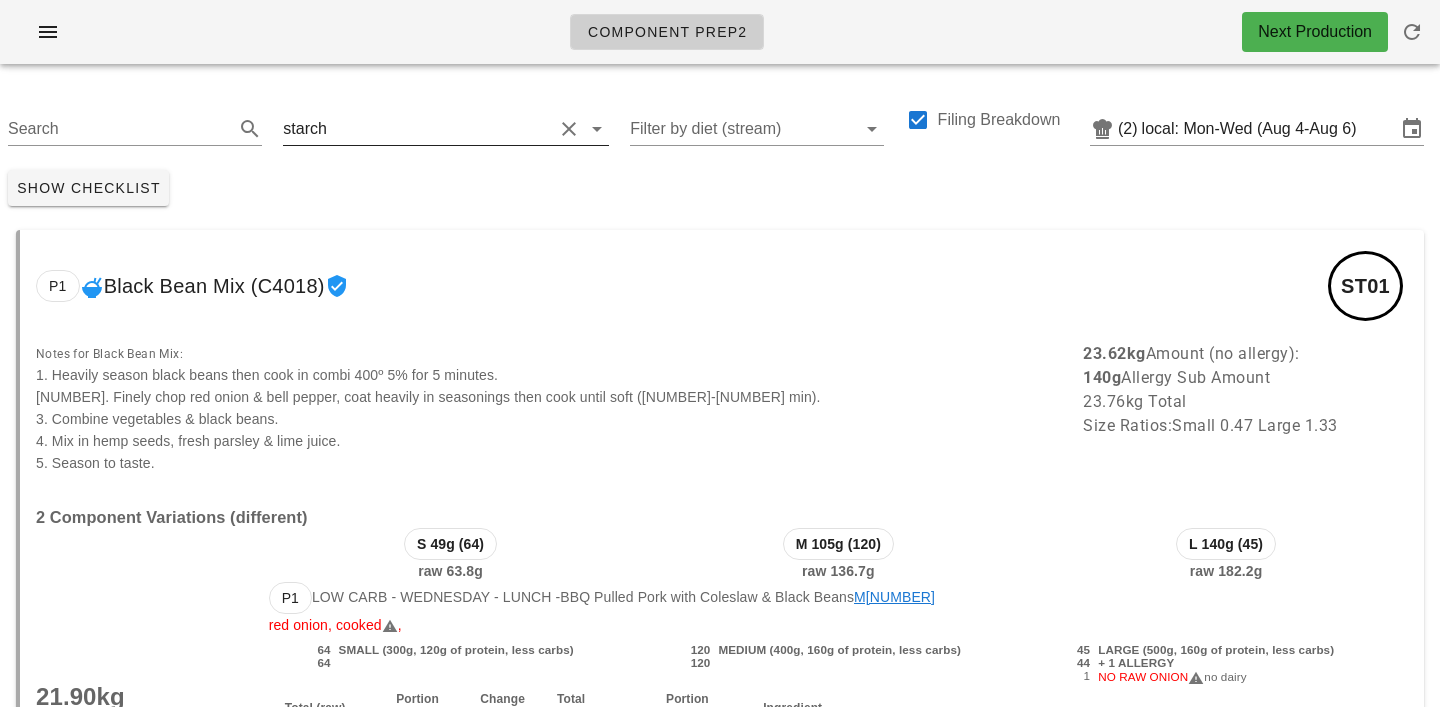 click at bounding box center [442, 129] 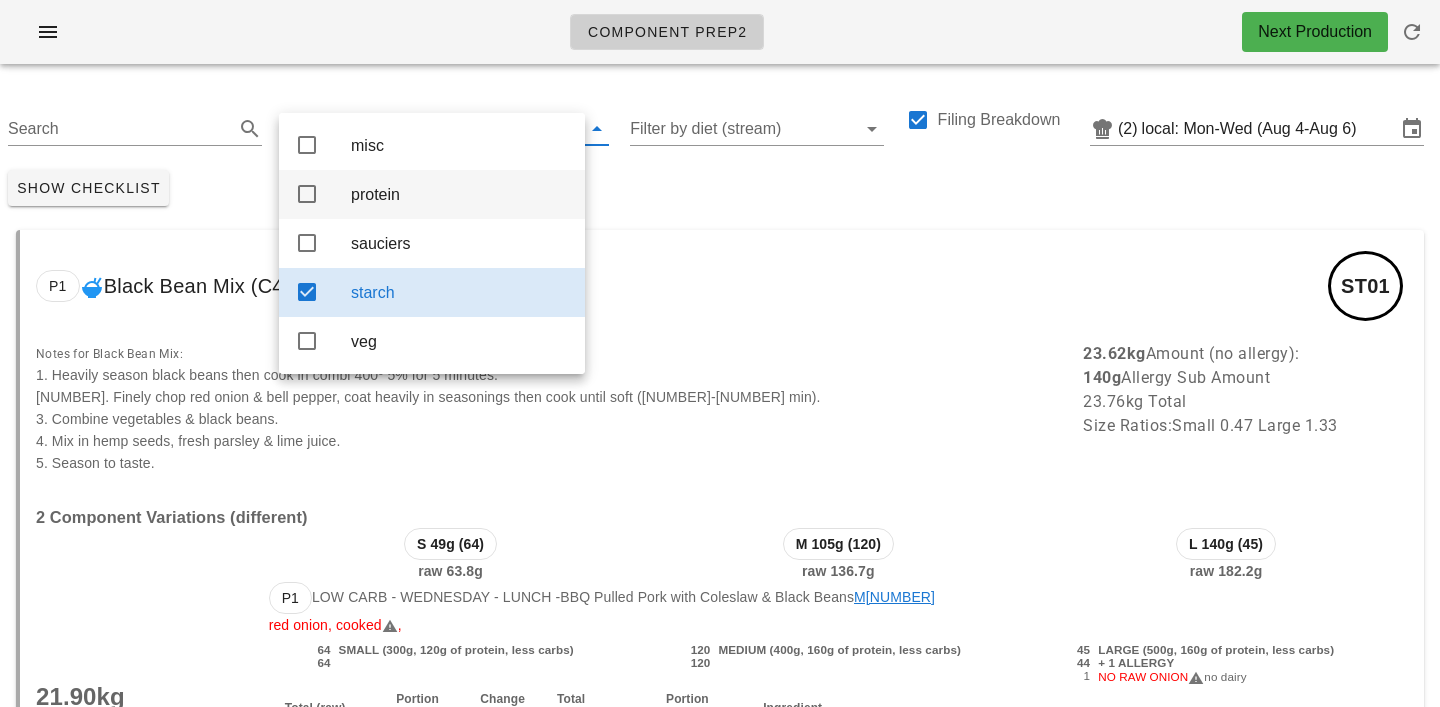 click on "protein" at bounding box center [460, 194] 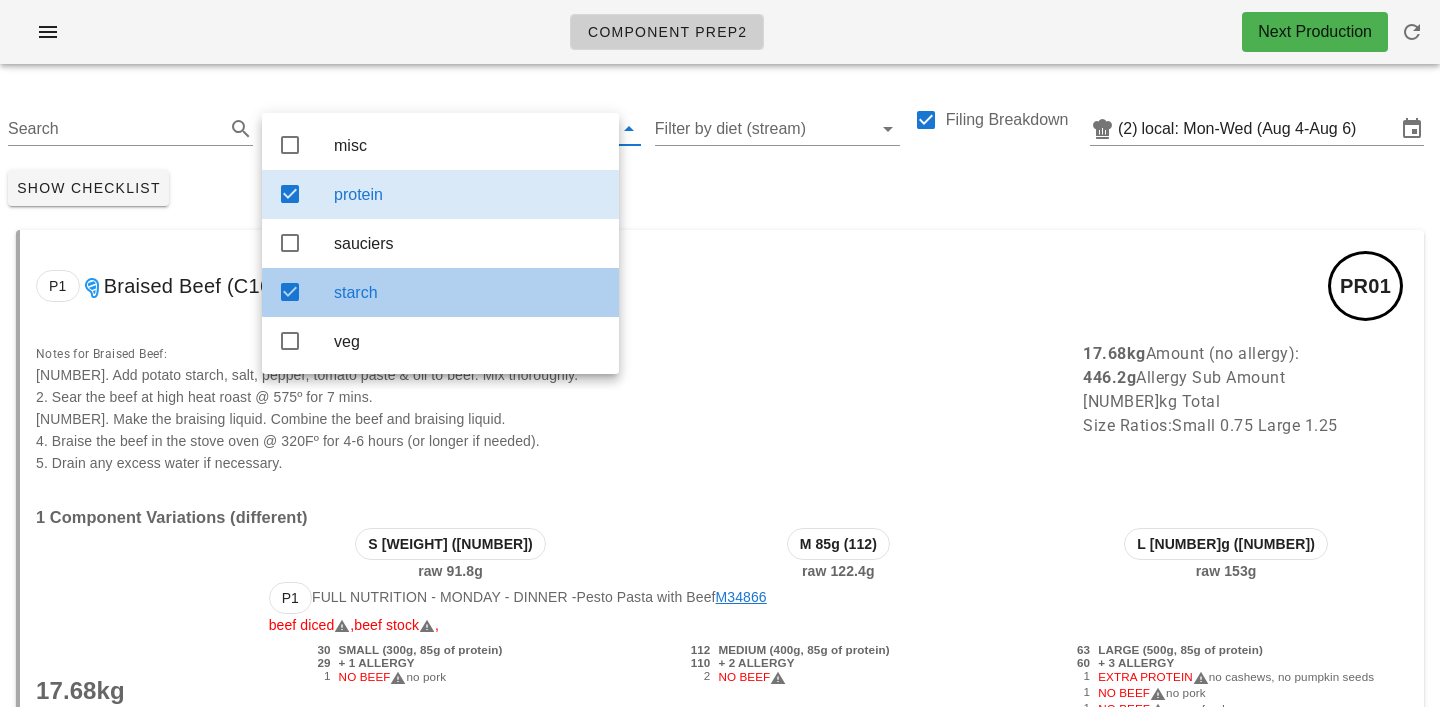 click on "starch" at bounding box center [468, 292] 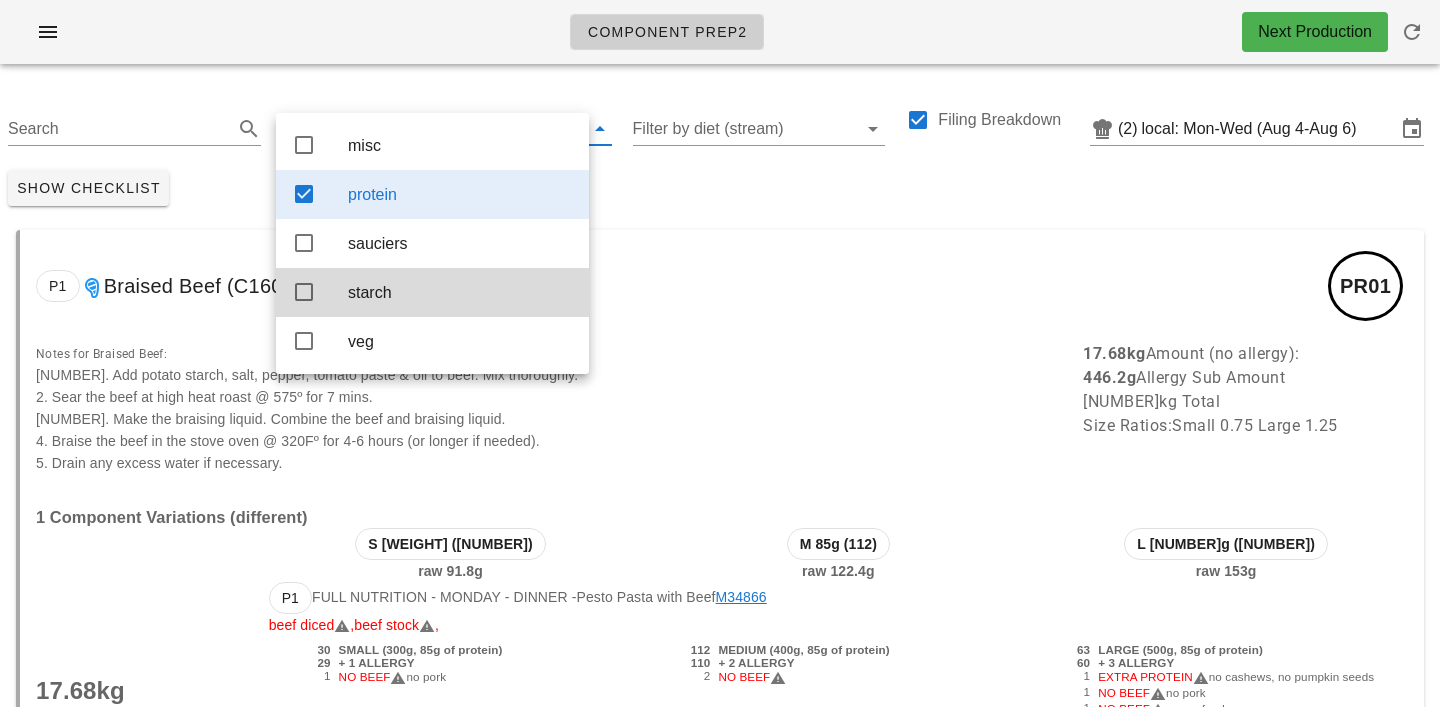 click on "P1 Braised Beef (C16060) PR01" at bounding box center [722, 286] 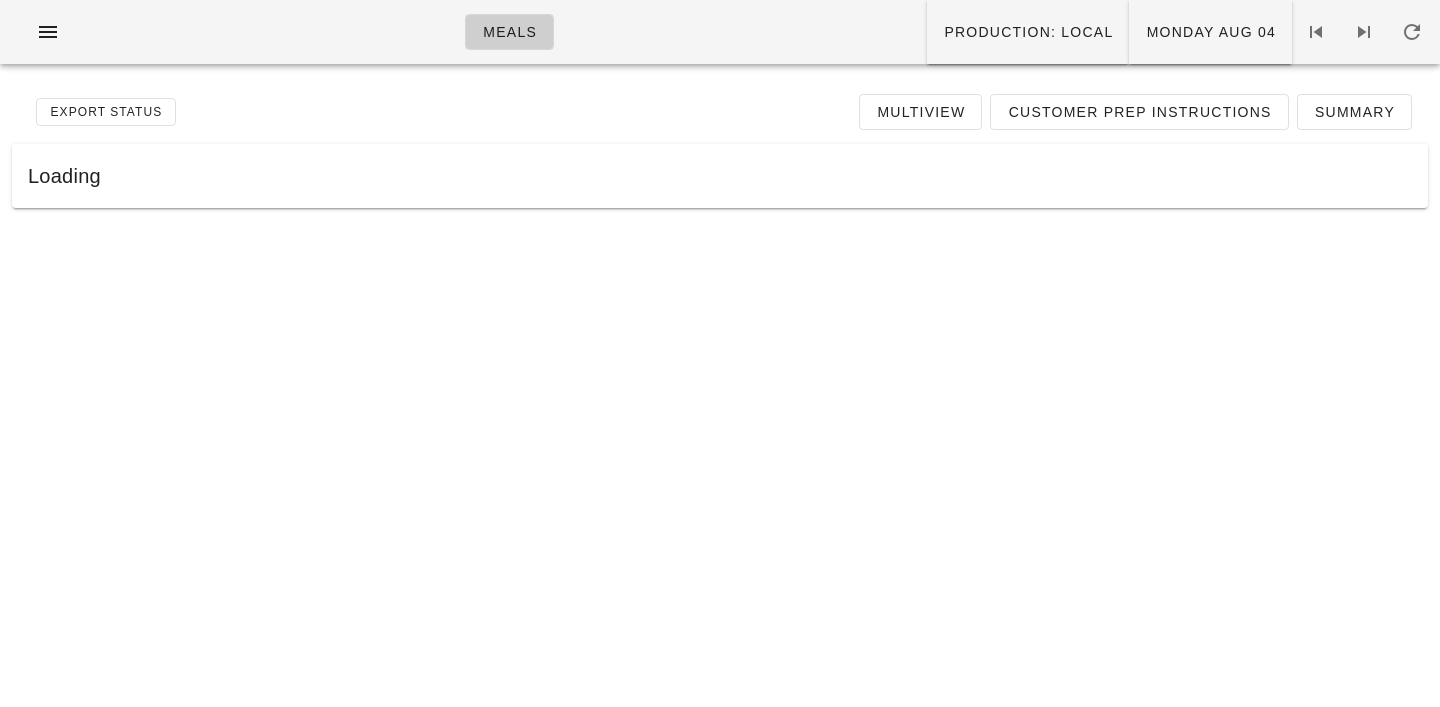 scroll, scrollTop: 0, scrollLeft: 0, axis: both 